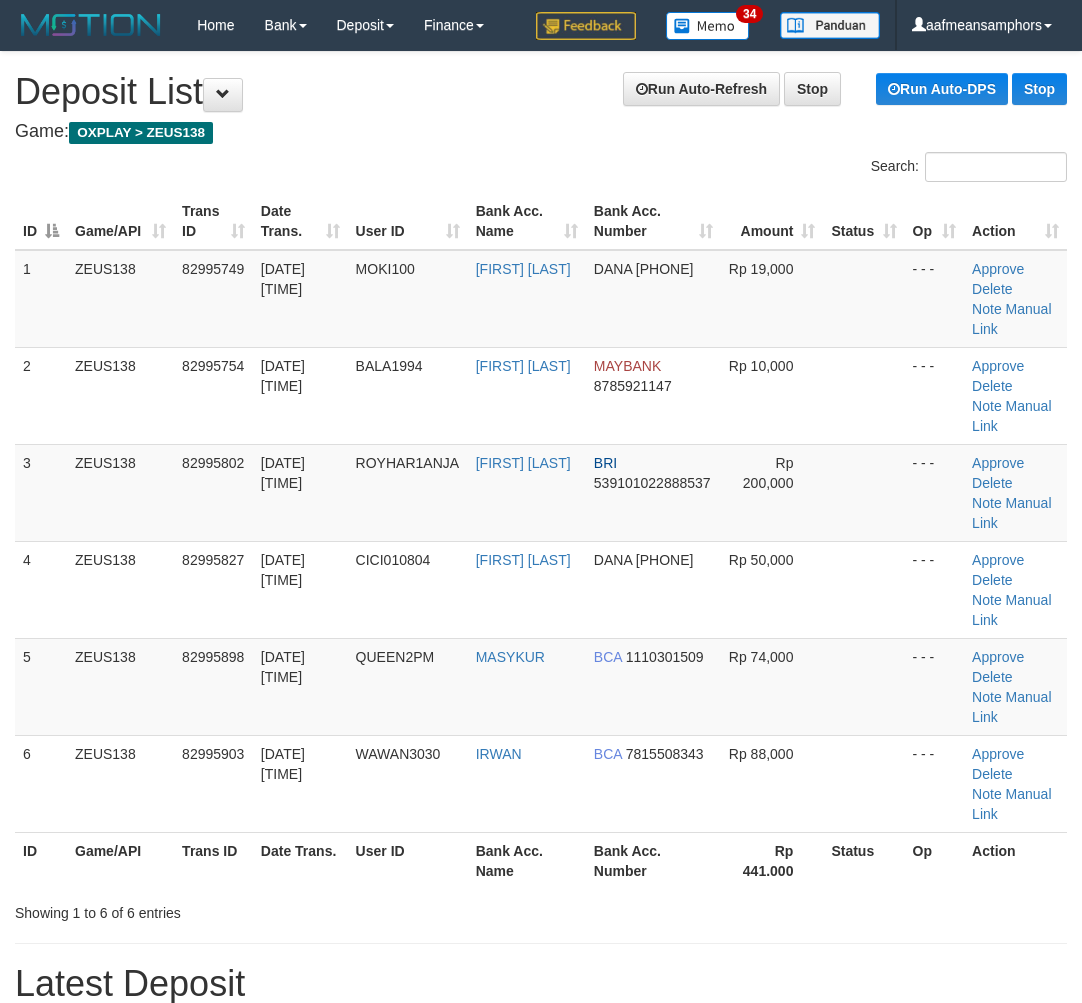 scroll, scrollTop: 635, scrollLeft: 0, axis: vertical 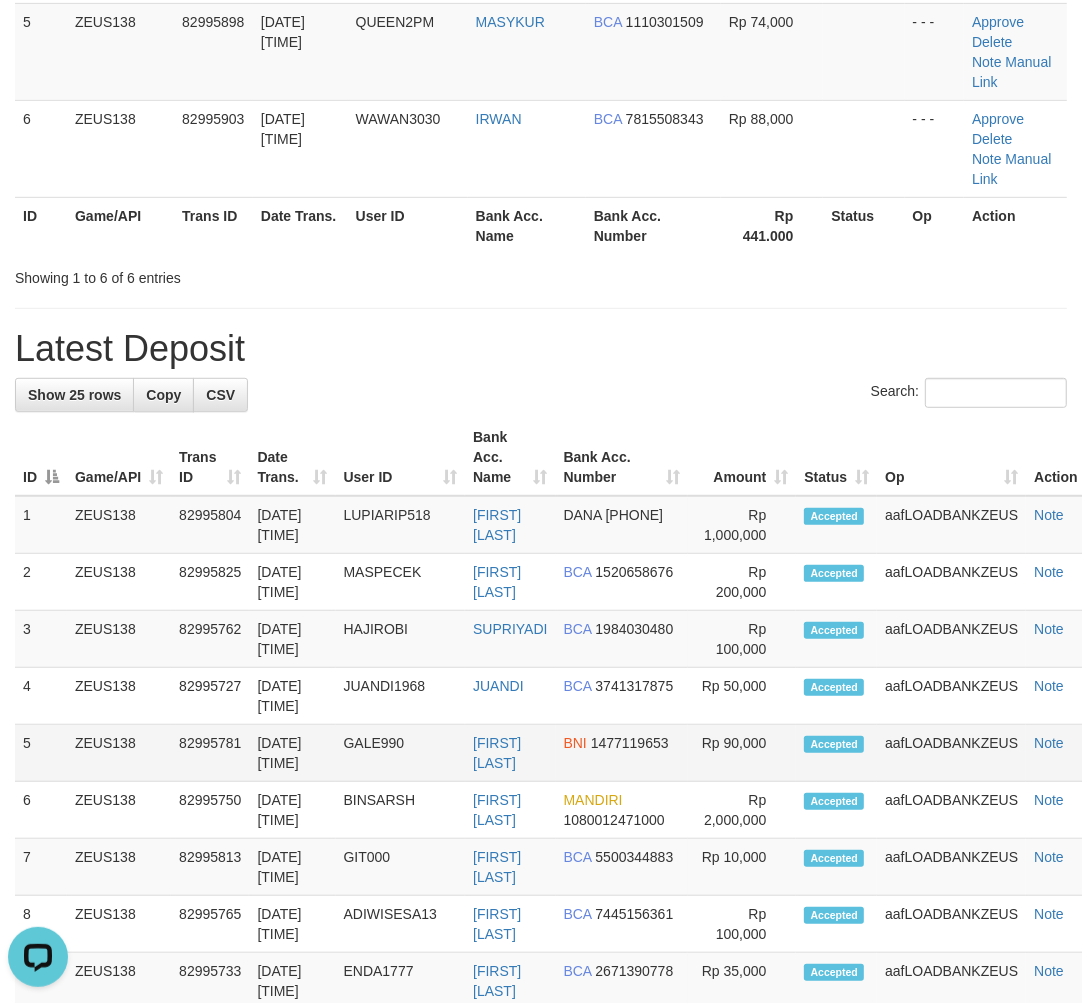 click on "5
ZEUS138
82995781
05/07/2025 11:01:45
GALE990
WALTER ALEXANDER HUWAE
BNI
1477119653
Rp 90,000
Accepted
aafLOADBANKZEUS
Note" at bounding box center [561, 753] 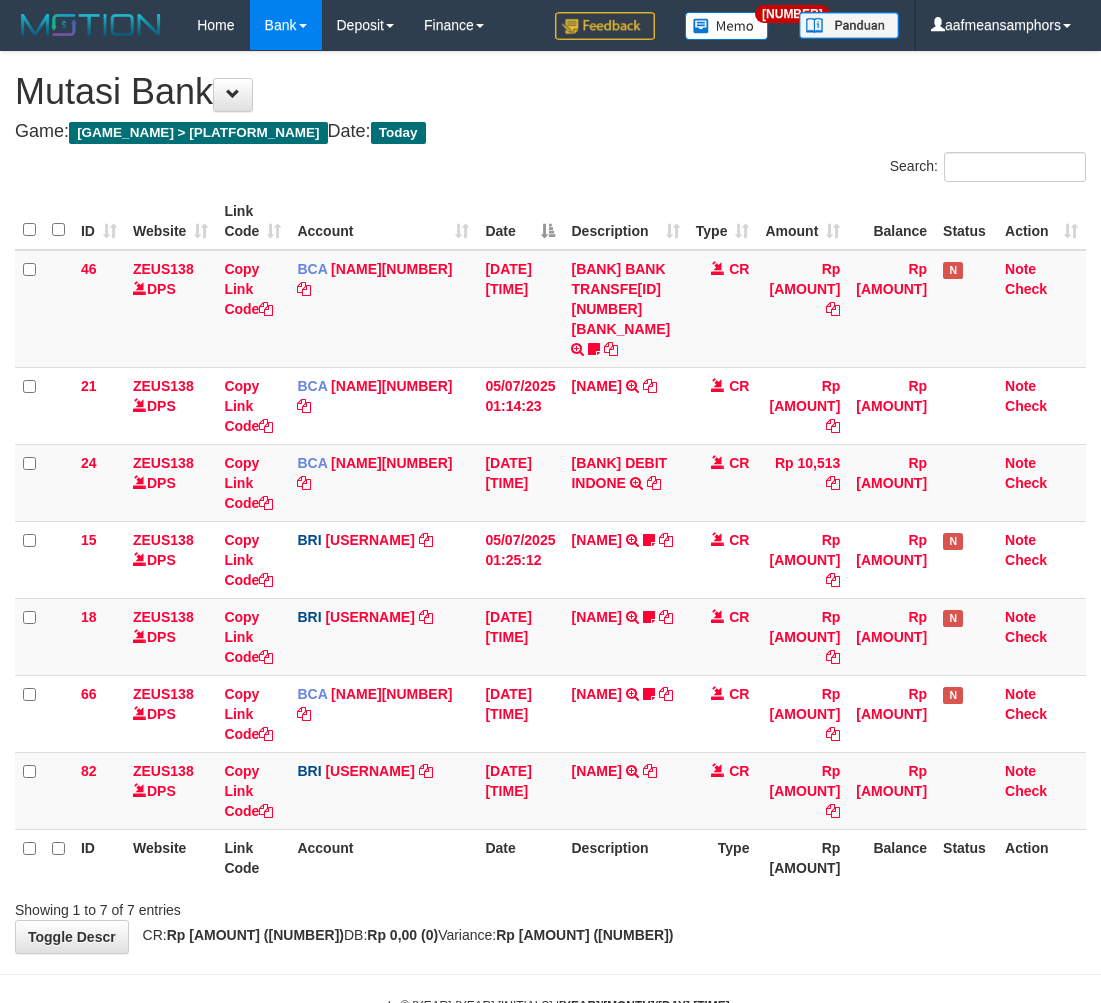 scroll, scrollTop: 0, scrollLeft: 0, axis: both 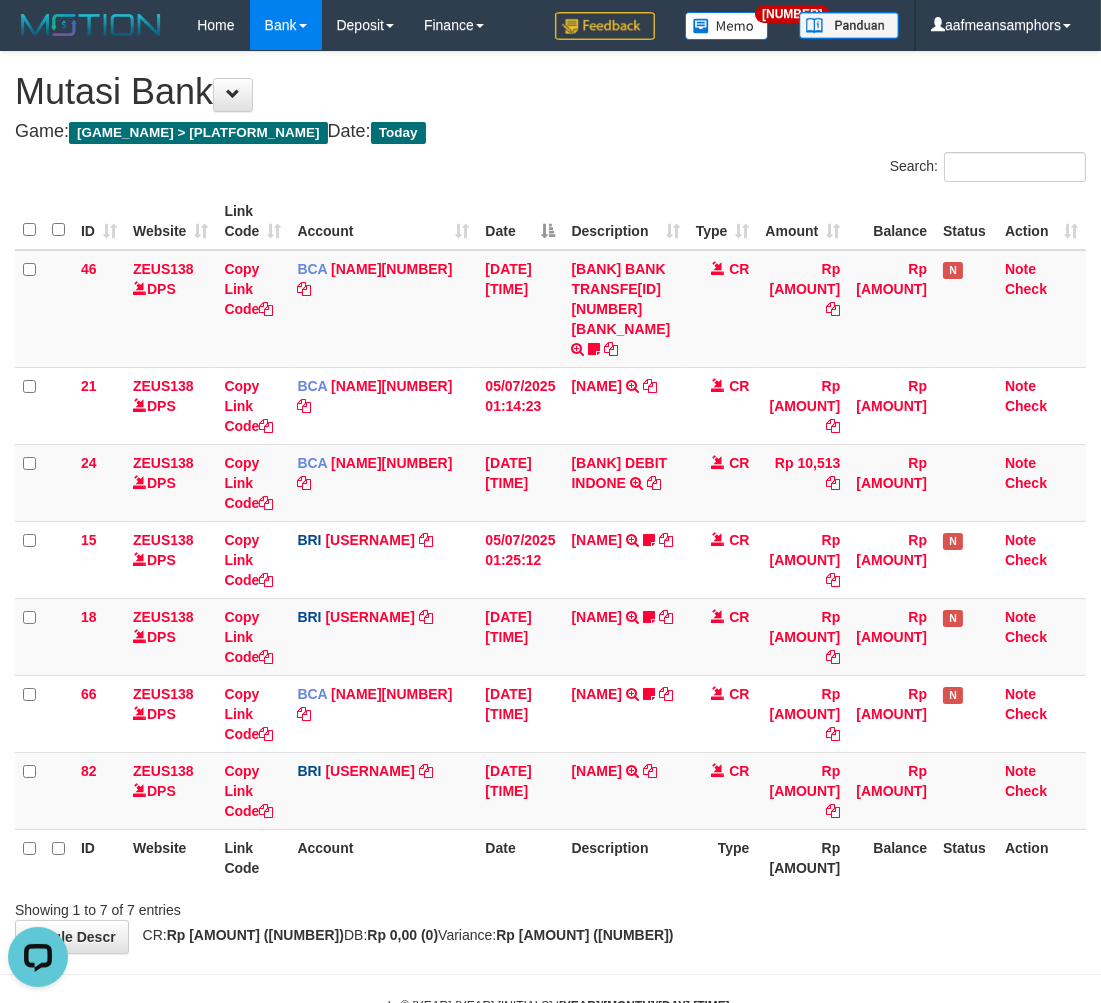 click on "**********" at bounding box center [550, 502] 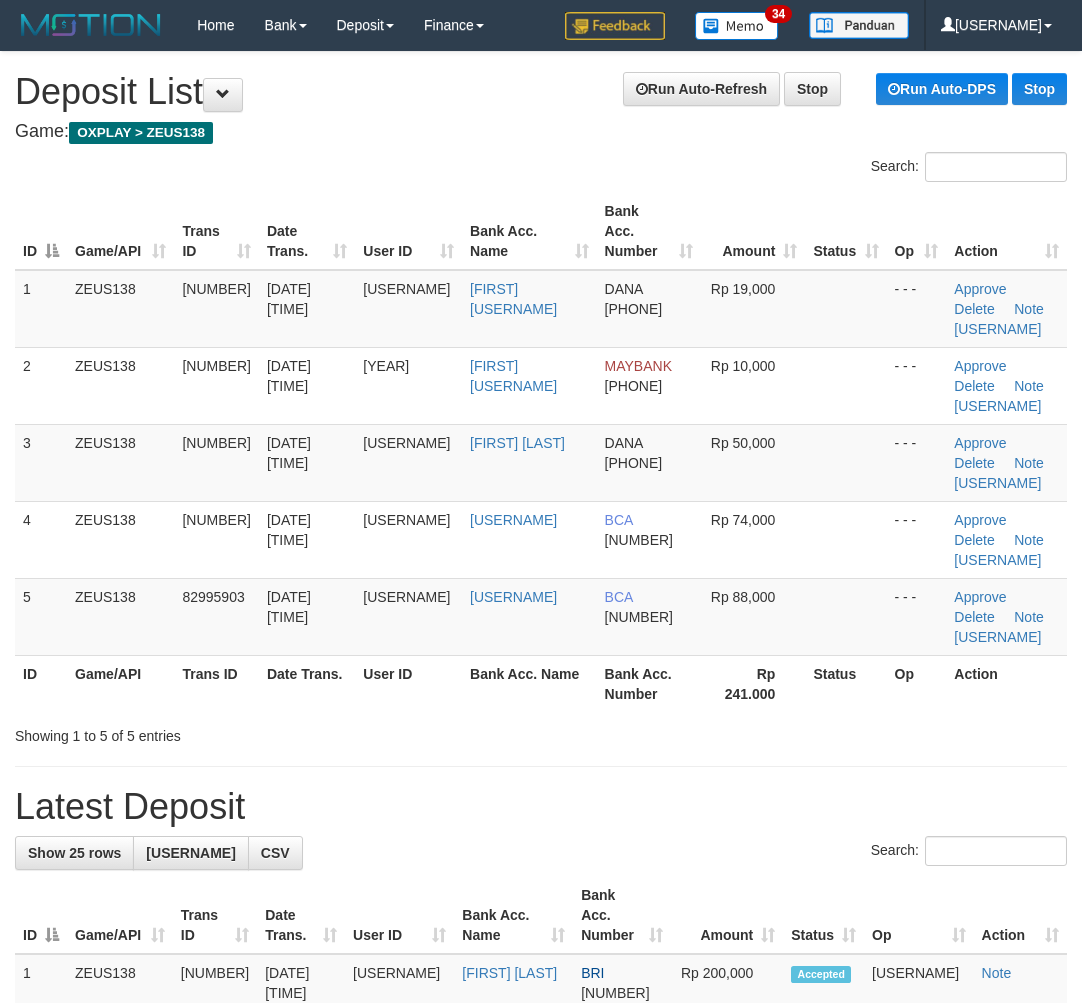 scroll, scrollTop: 635, scrollLeft: 0, axis: vertical 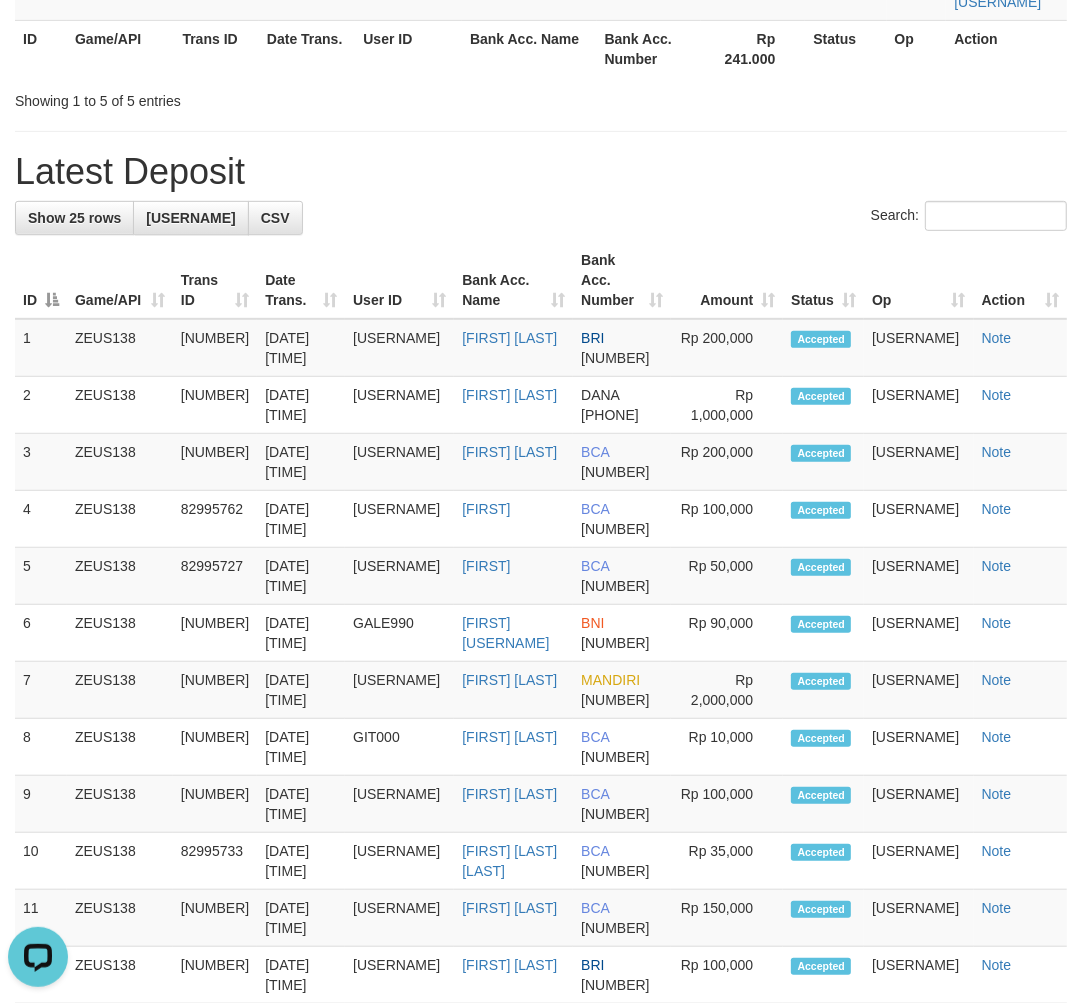 click on "Latest Deposit" at bounding box center [541, 172] 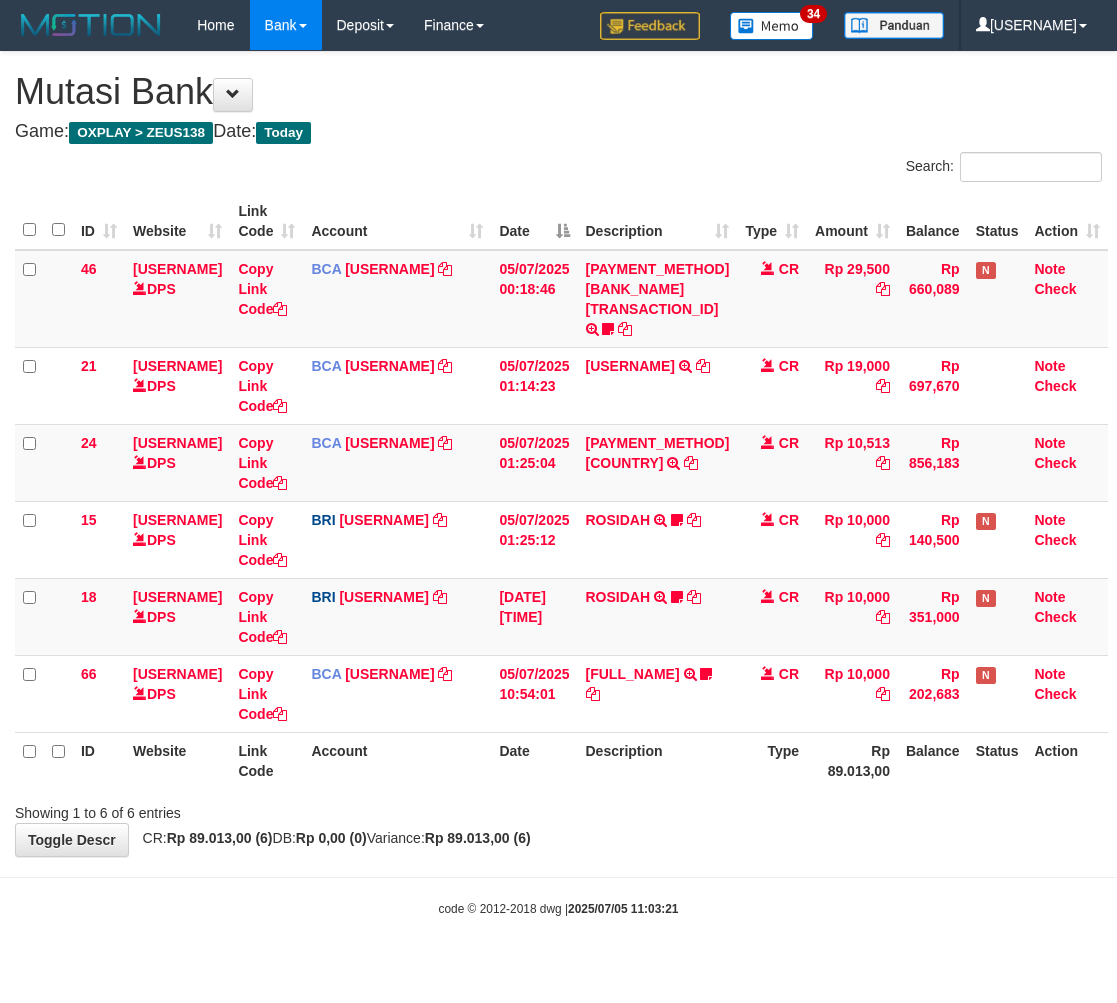 scroll, scrollTop: 0, scrollLeft: 0, axis: both 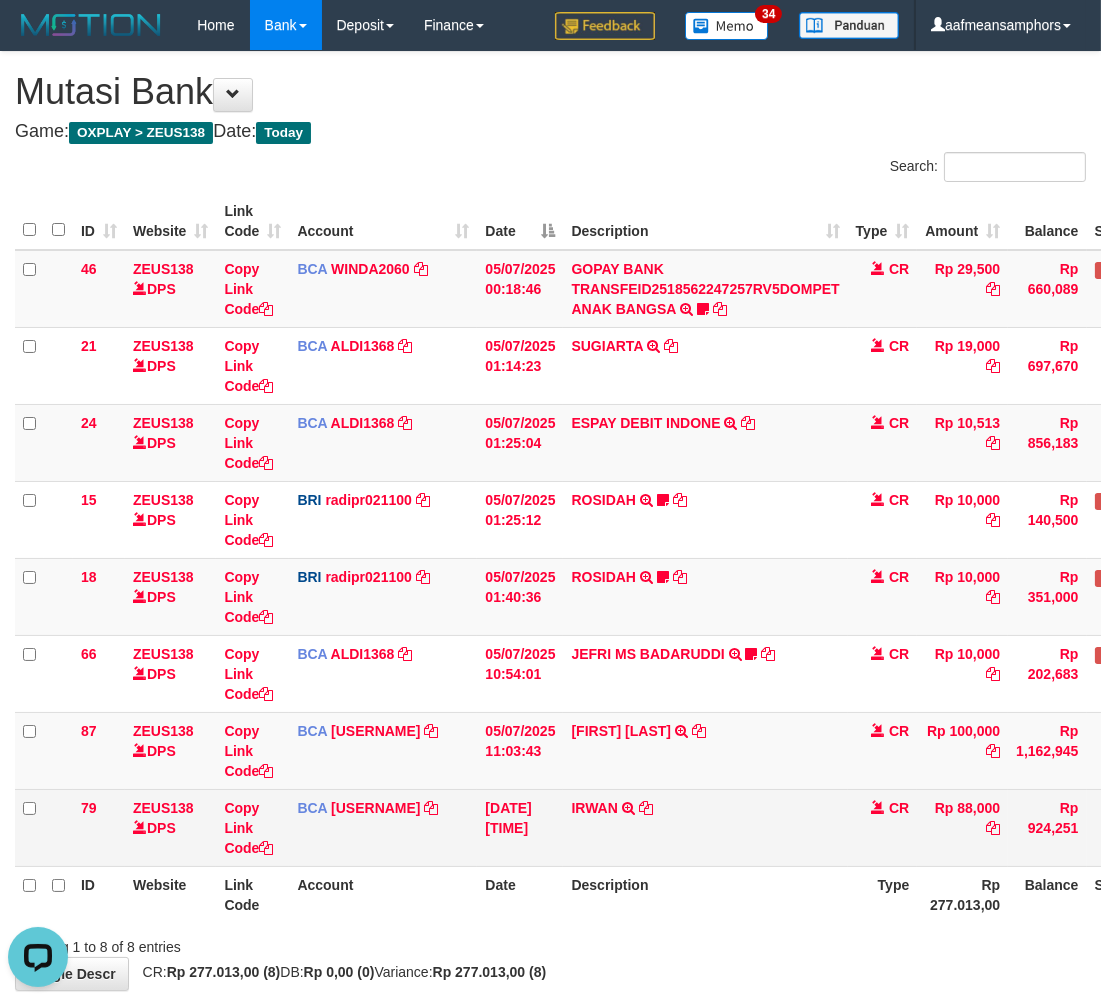 drag, startPoint x: 842, startPoint y: 893, endPoint x: 842, endPoint y: 864, distance: 29 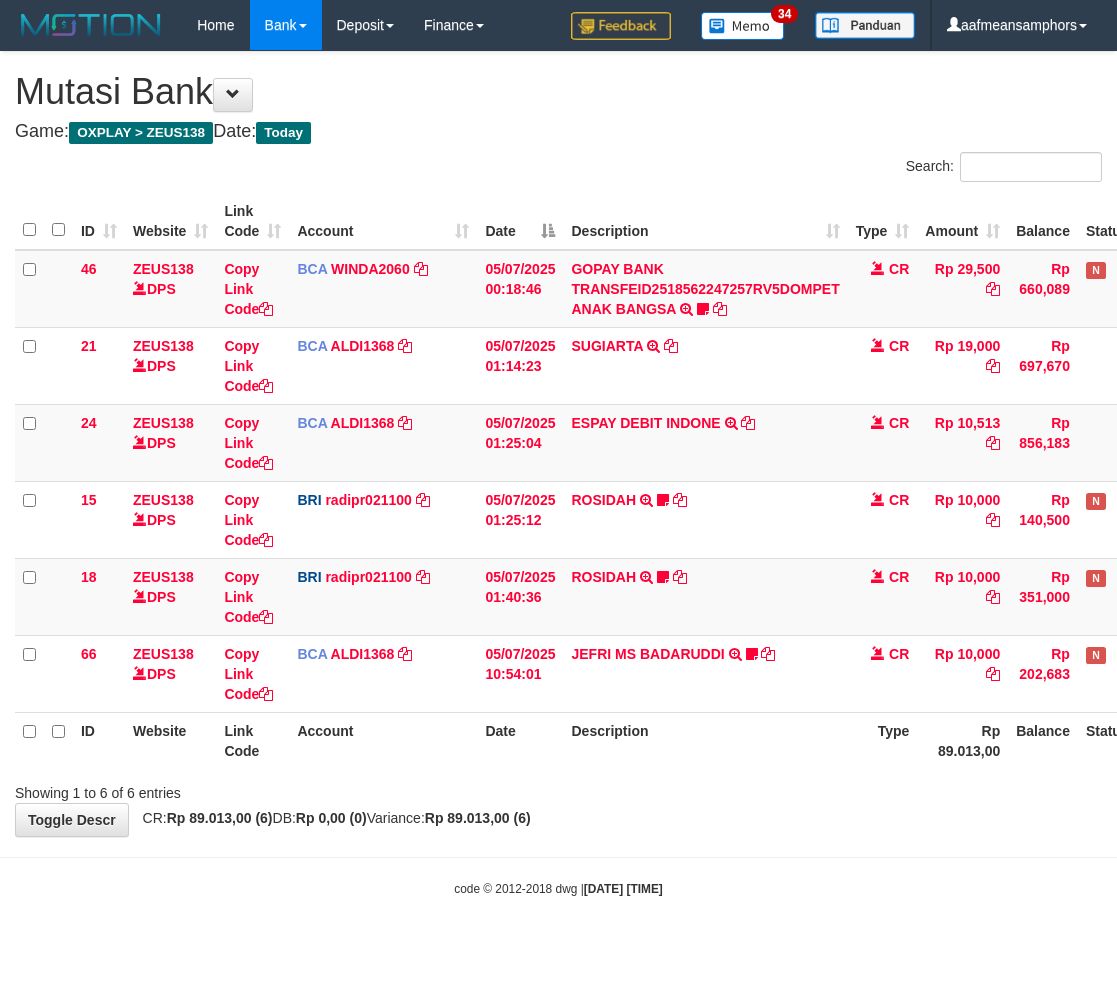 scroll, scrollTop: 0, scrollLeft: 0, axis: both 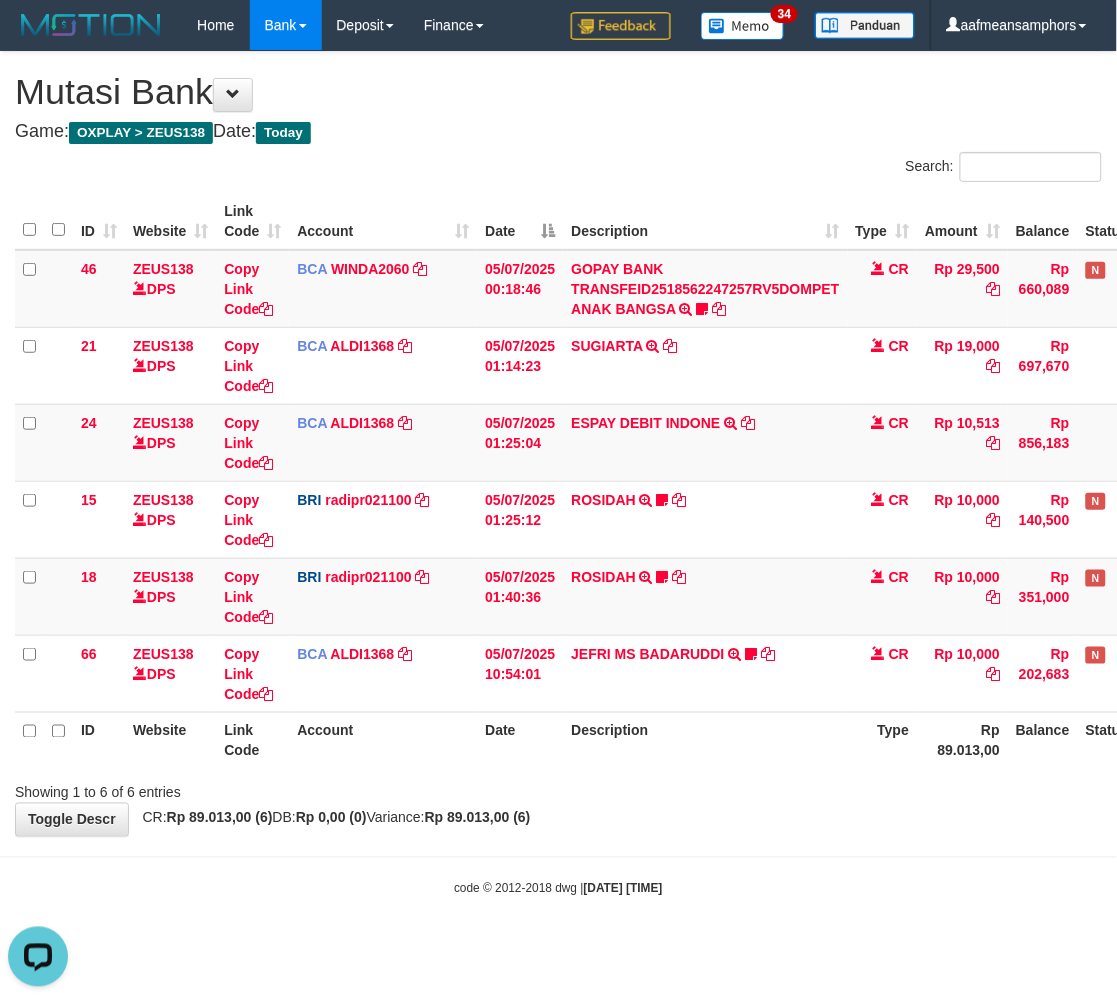 click on "**********" at bounding box center [558, 444] 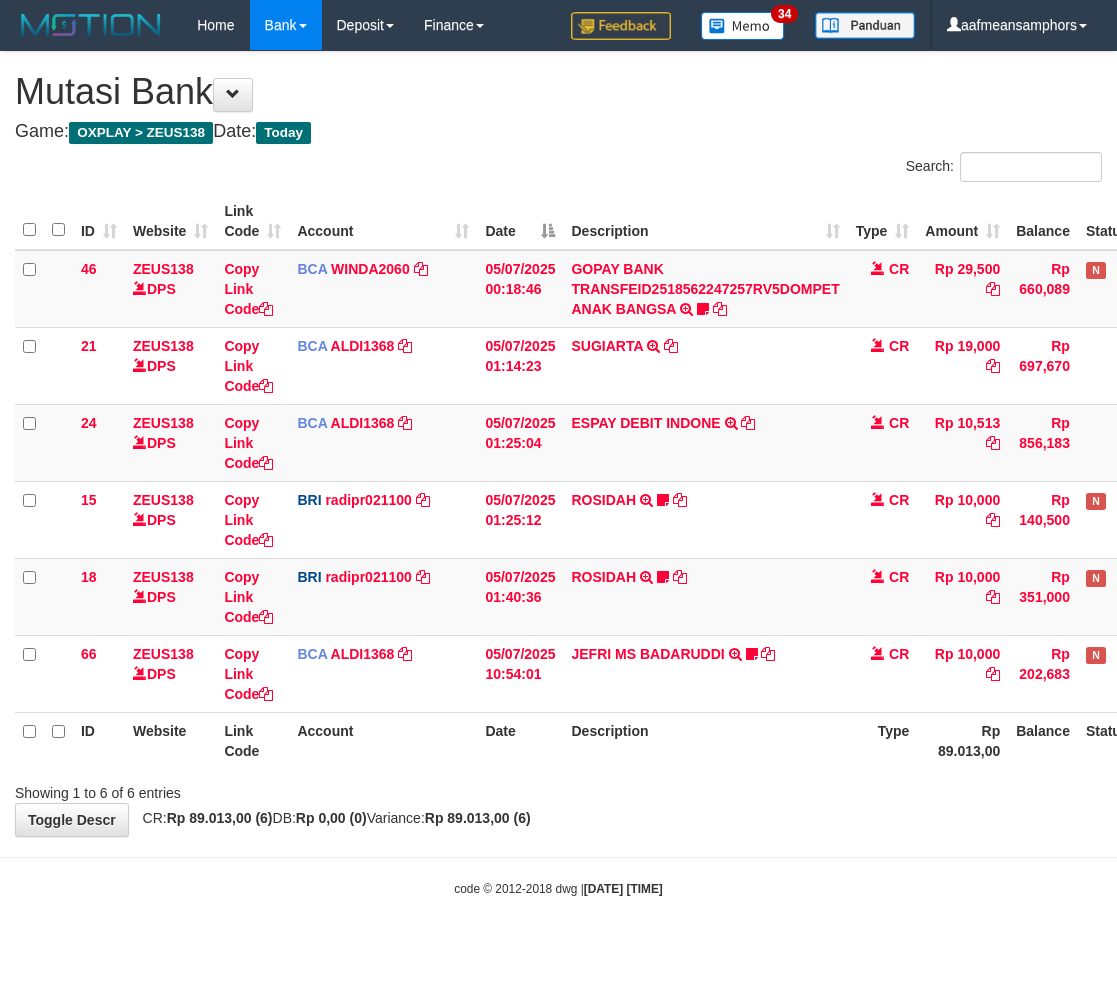 scroll, scrollTop: 0, scrollLeft: 0, axis: both 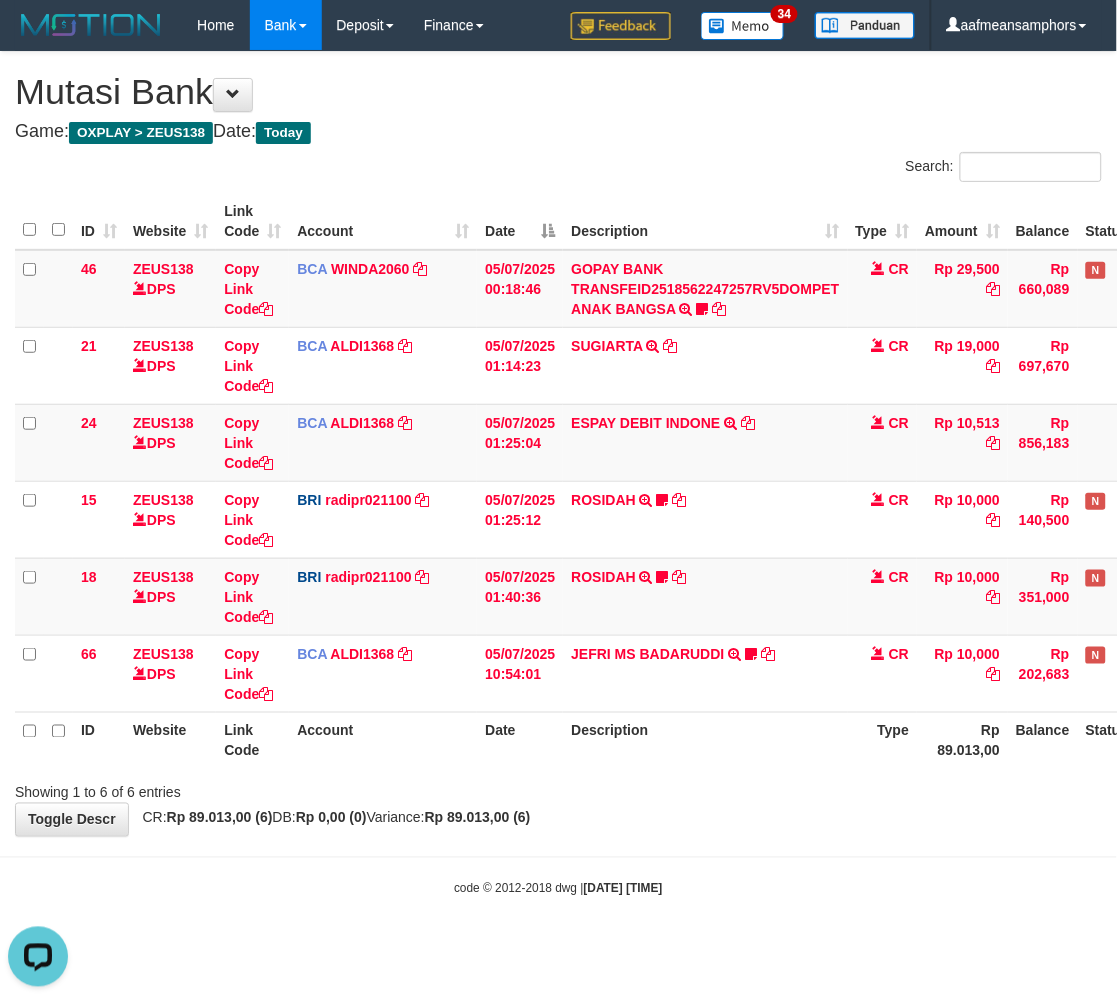 drag, startPoint x: 730, startPoint y: 802, endPoint x: 731, endPoint y: 785, distance: 17.029387 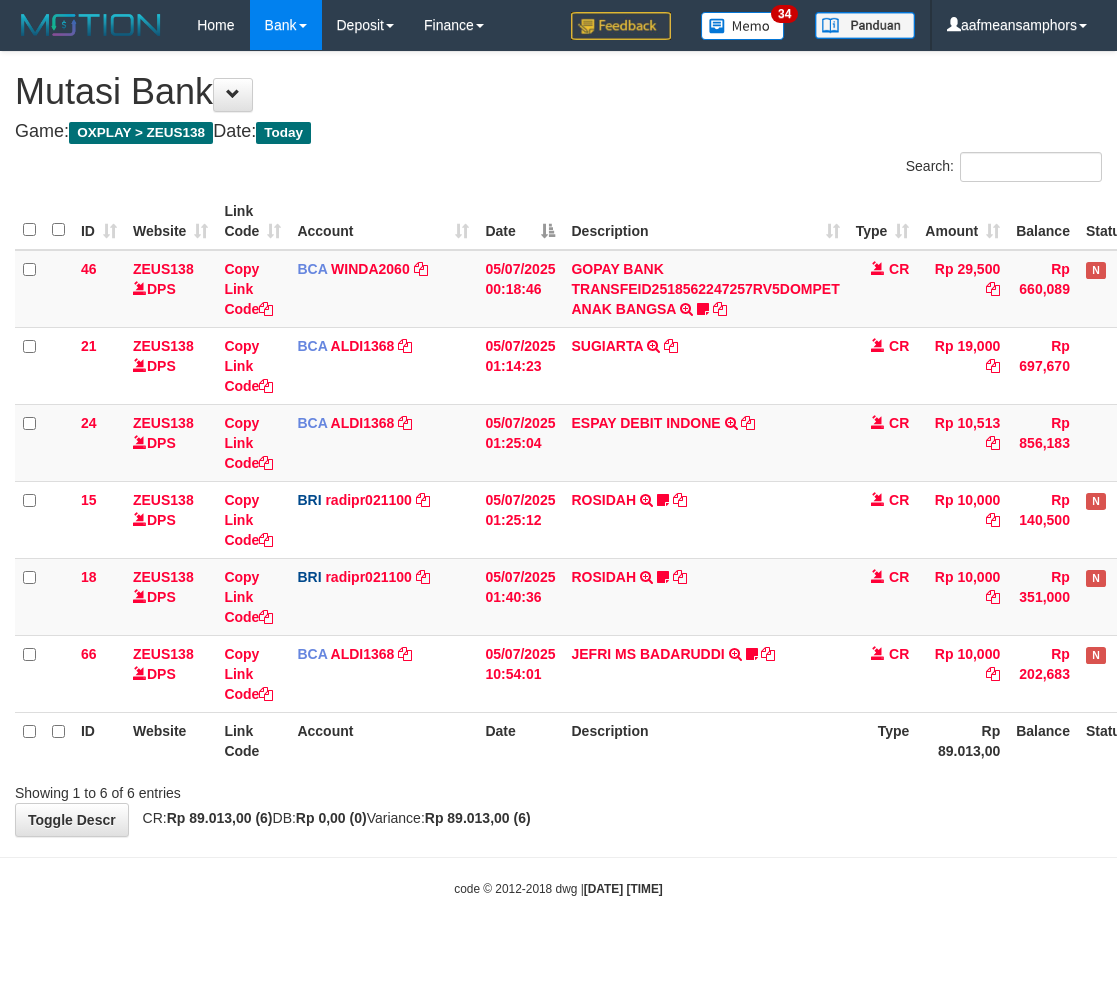 scroll, scrollTop: 0, scrollLeft: 0, axis: both 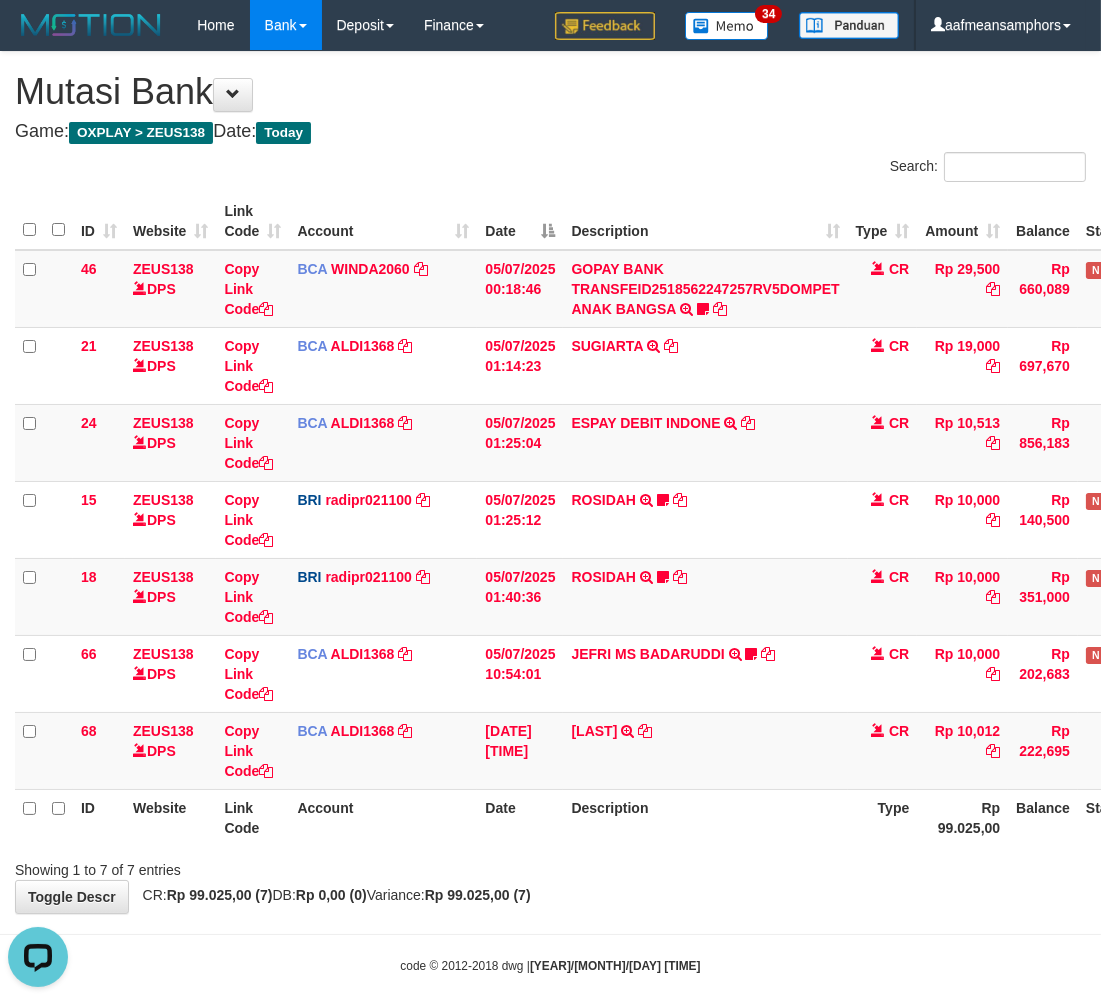 drag, startPoint x: 754, startPoint y: 876, endPoint x: 776, endPoint y: 848, distance: 35.608986 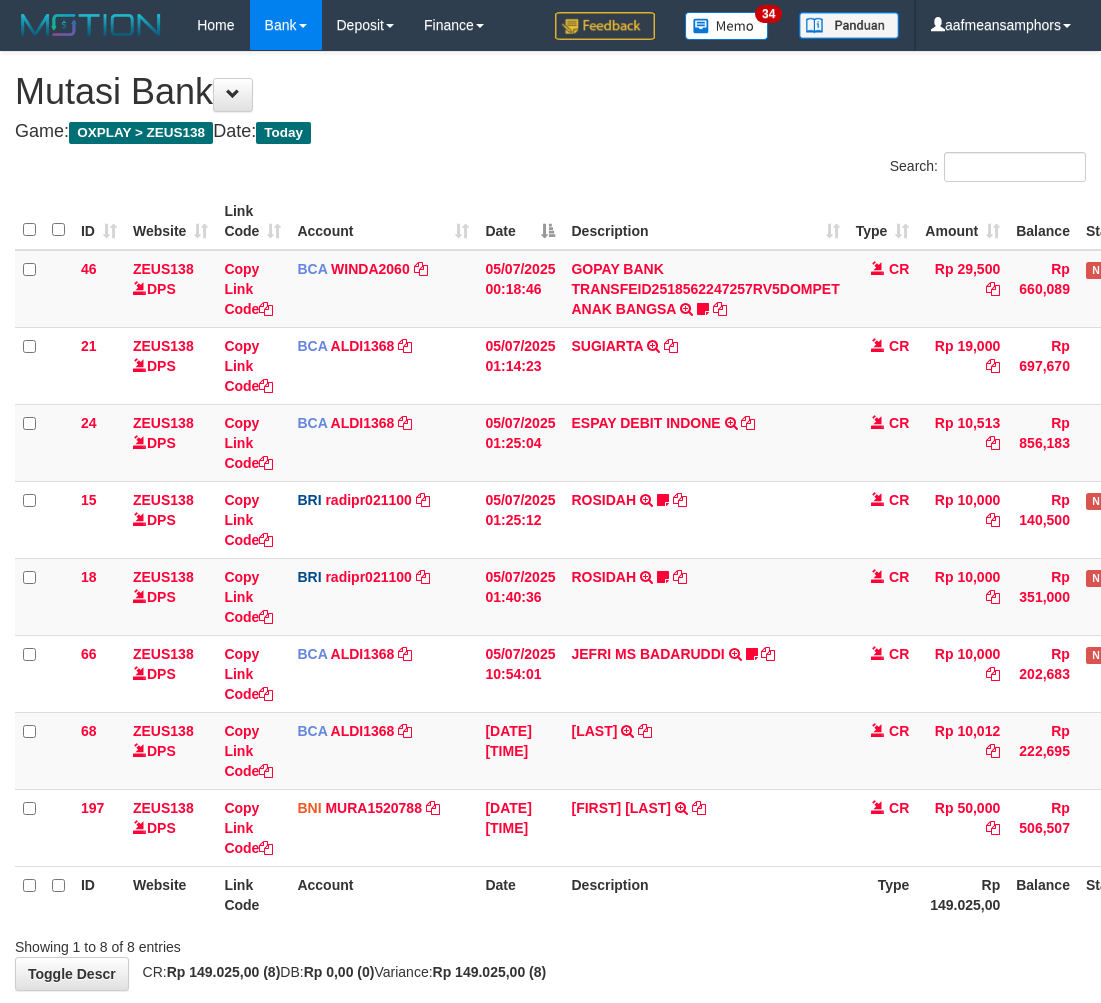 scroll, scrollTop: 0, scrollLeft: 0, axis: both 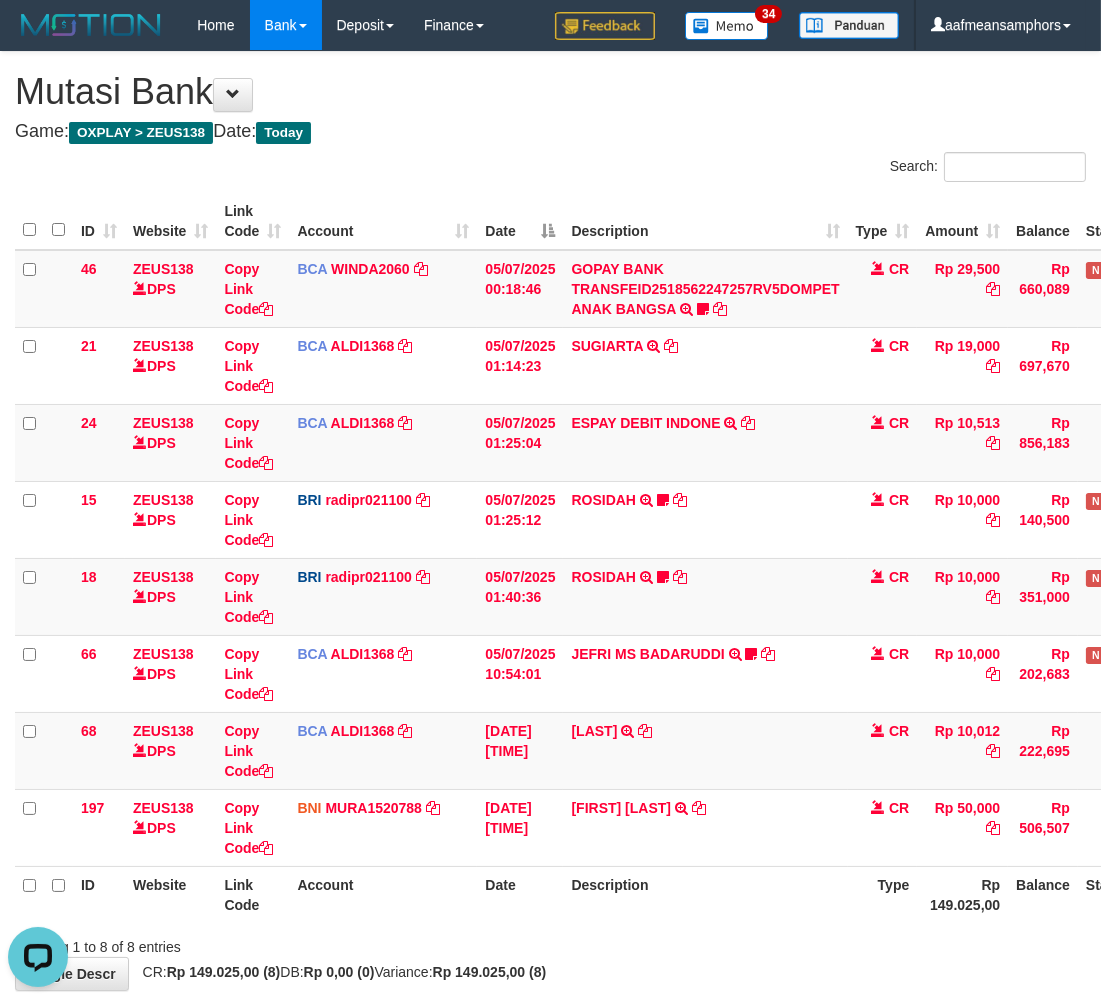 click on "Description" at bounding box center [705, 894] 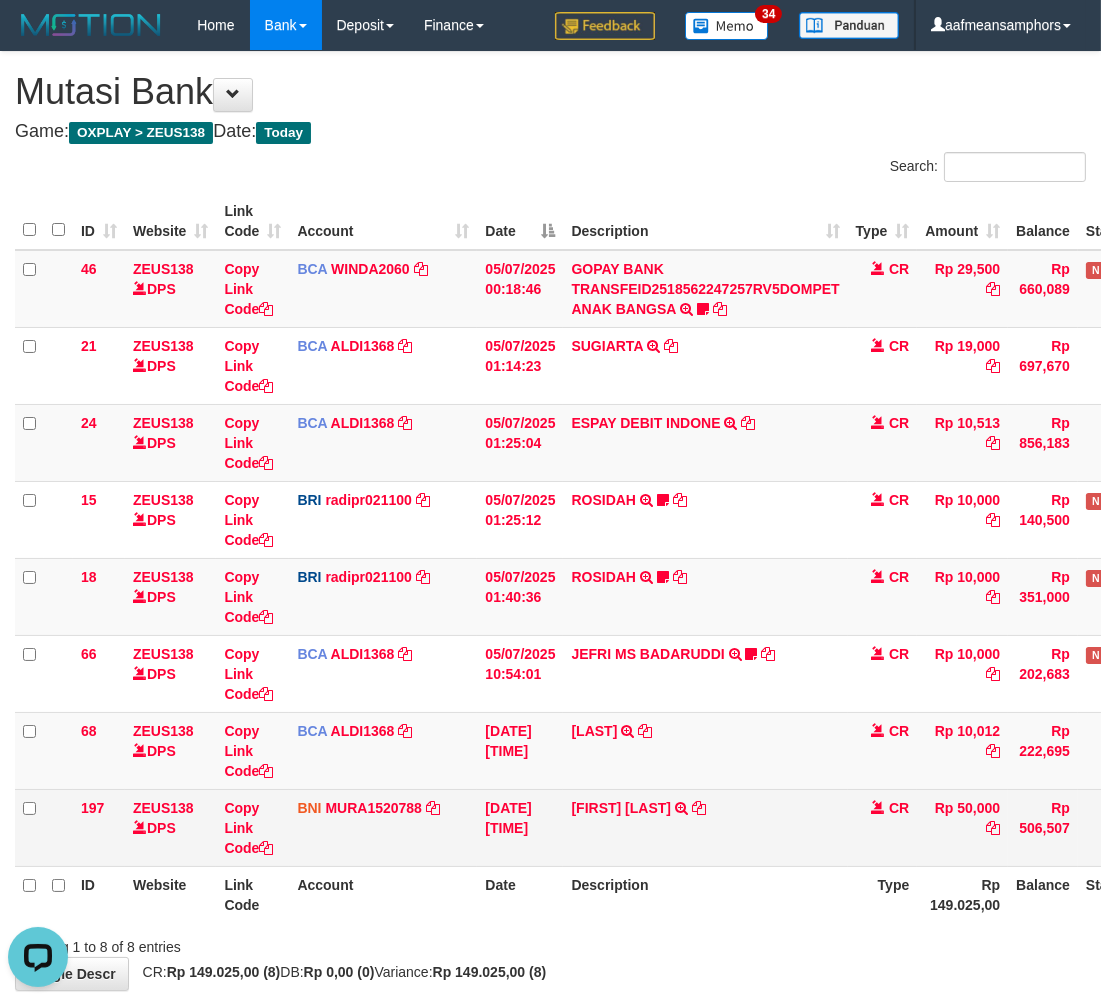click on "RAYMOND ADEK PUTRA         TRANSFER DARI SDR RAYMOND ADEK PUTRA" at bounding box center (705, 365) 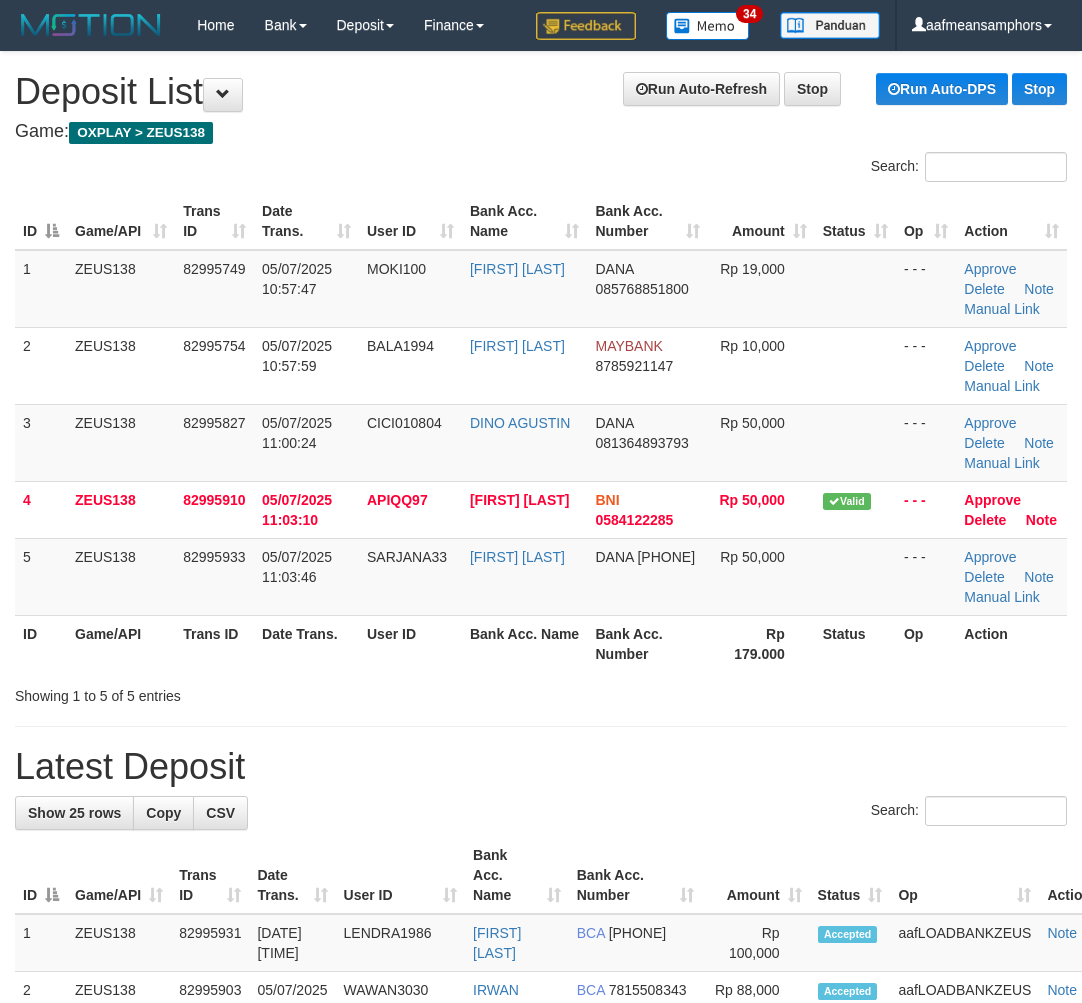 scroll, scrollTop: 6, scrollLeft: 0, axis: vertical 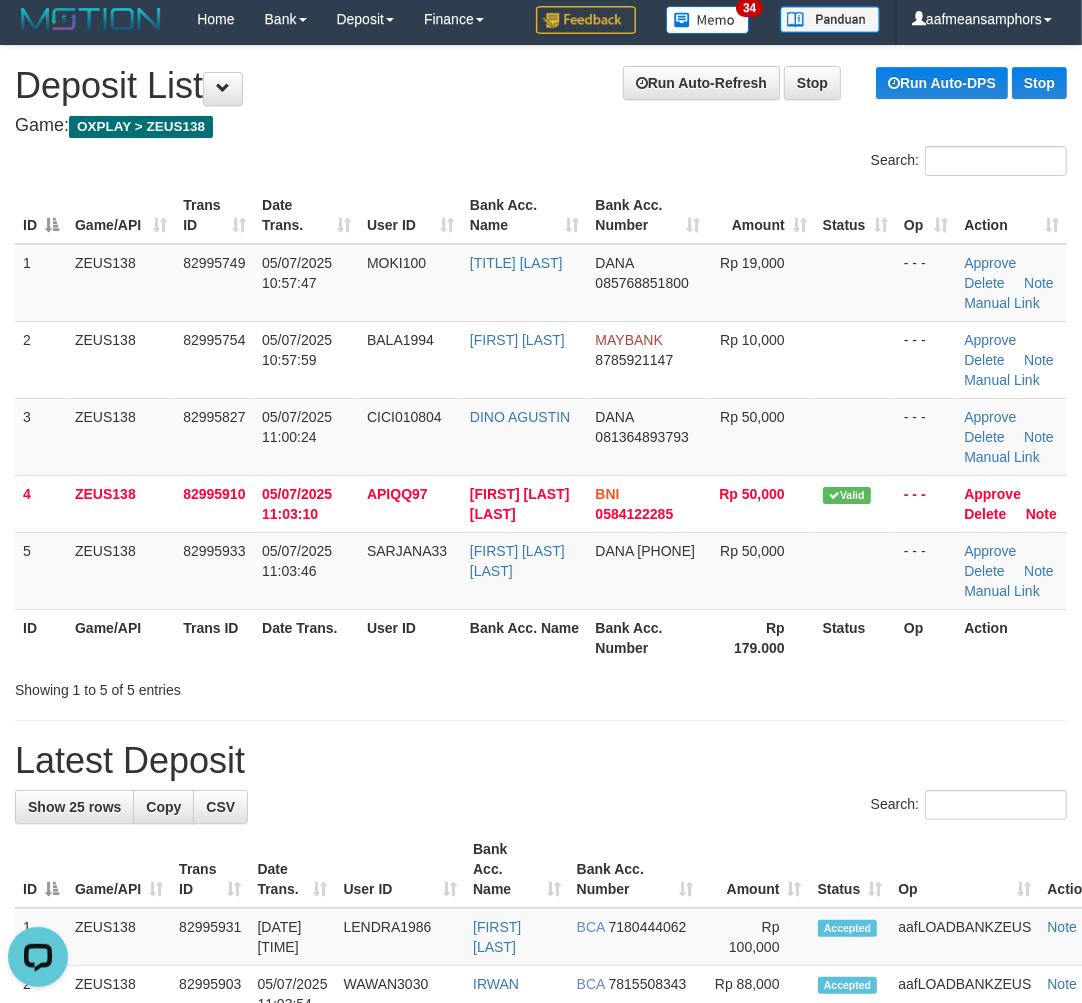 drag, startPoint x: 407, startPoint y: 773, endPoint x: 2, endPoint y: 806, distance: 406.34222 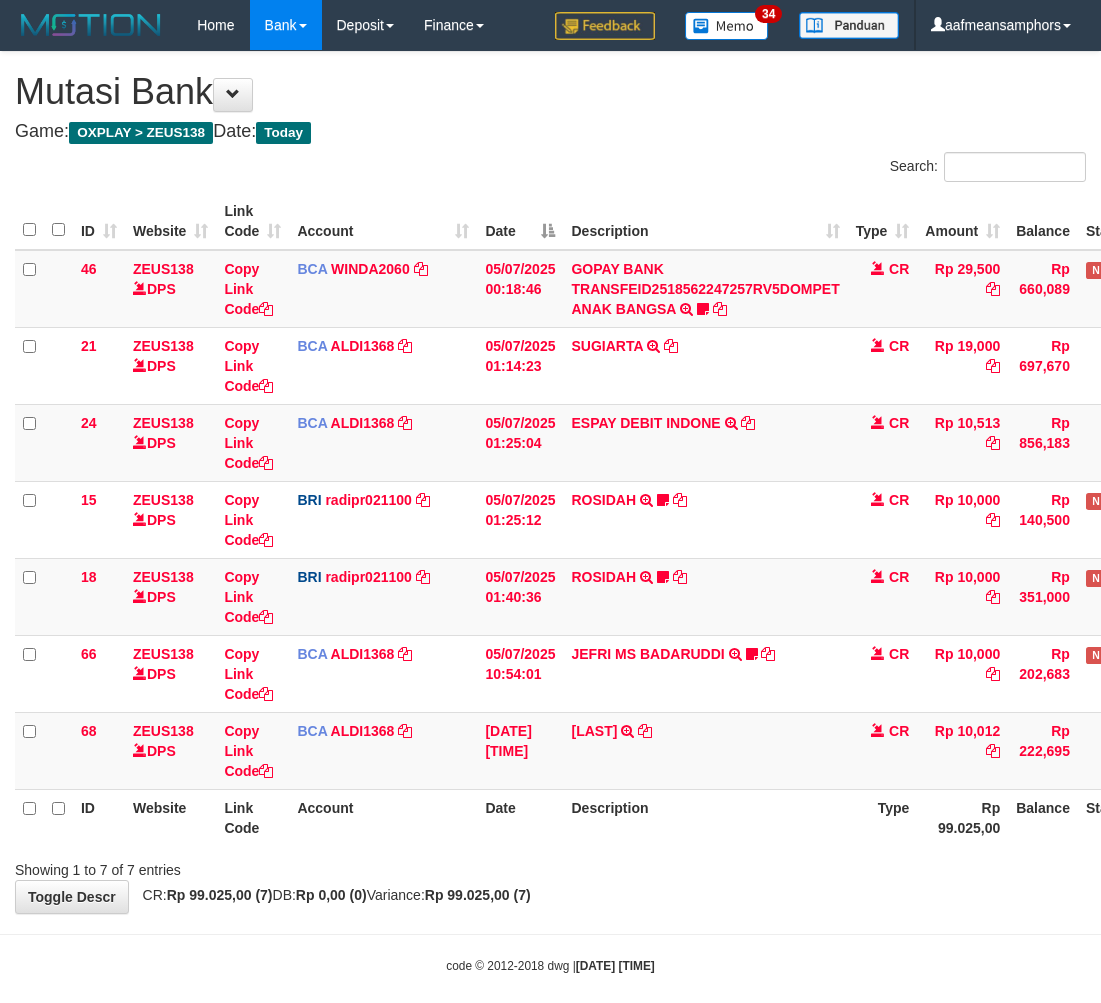 scroll, scrollTop: 0, scrollLeft: 0, axis: both 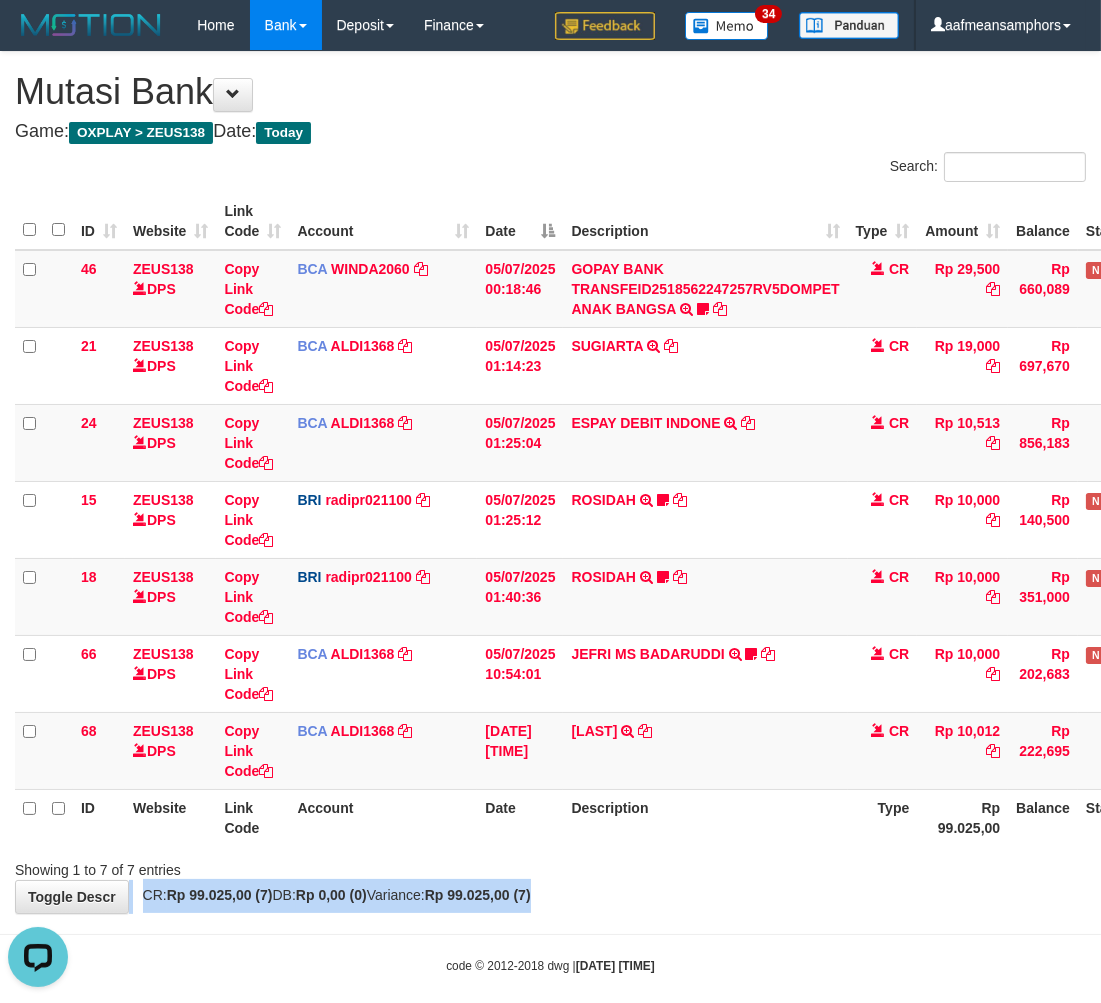 click on "**********" at bounding box center (550, 482) 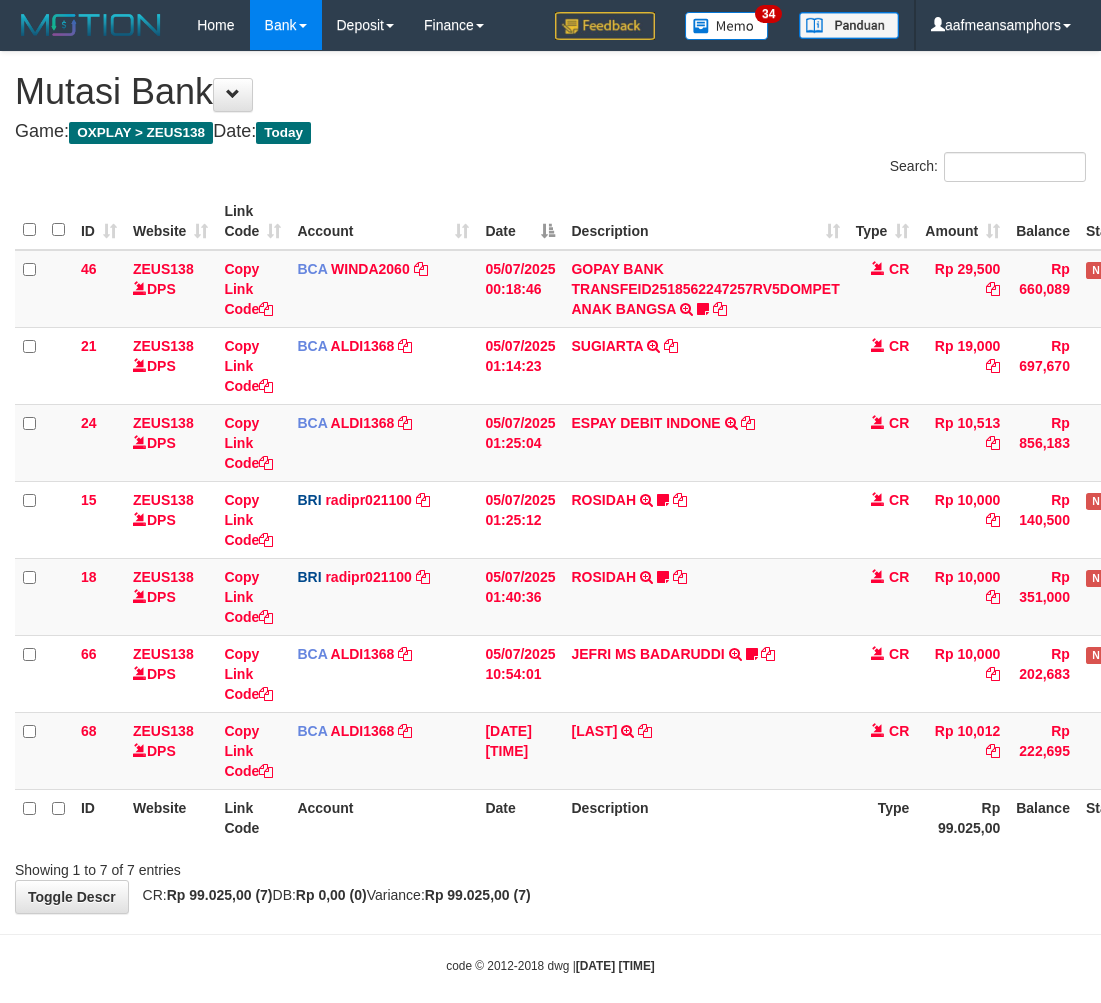scroll, scrollTop: 0, scrollLeft: 0, axis: both 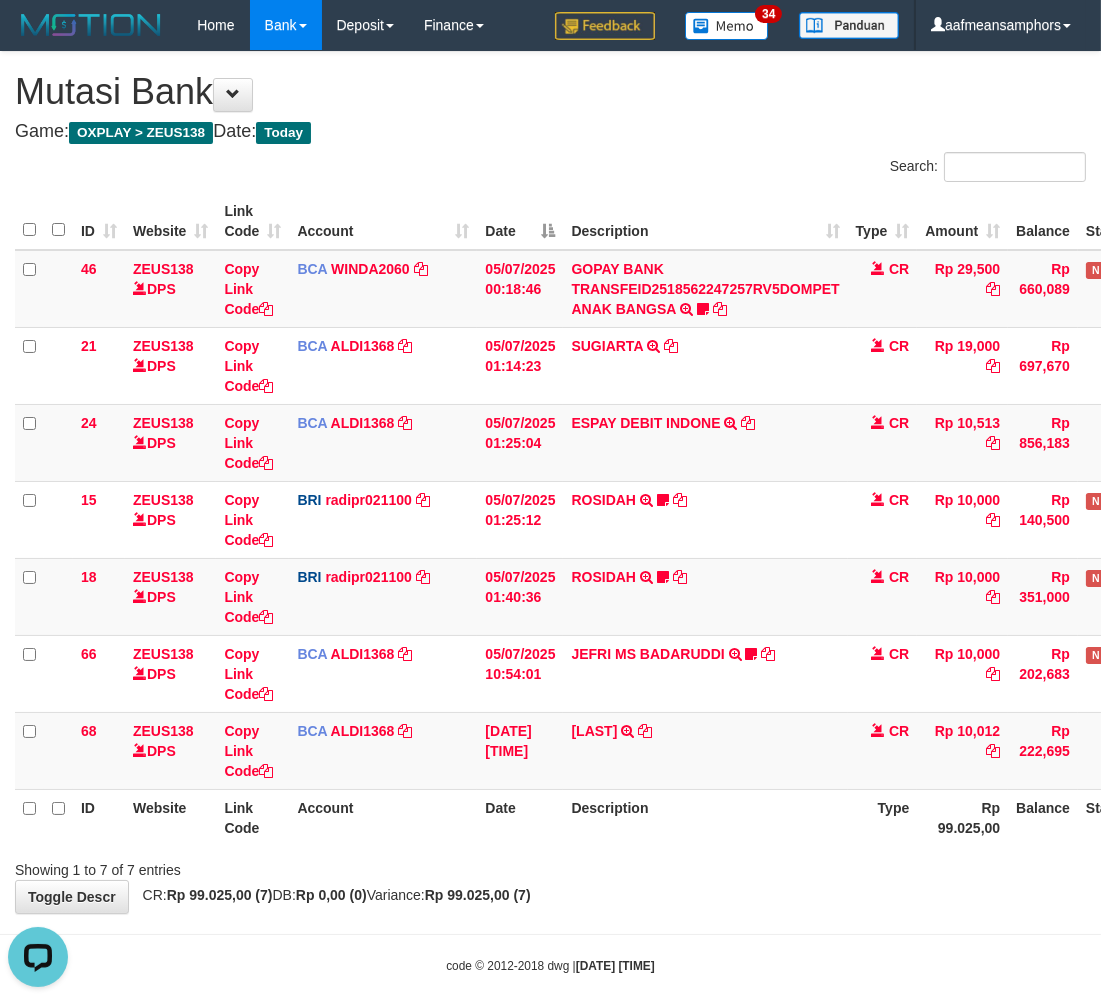 click on "Showing 1 to 7 of 7 entries" at bounding box center [550, 866] 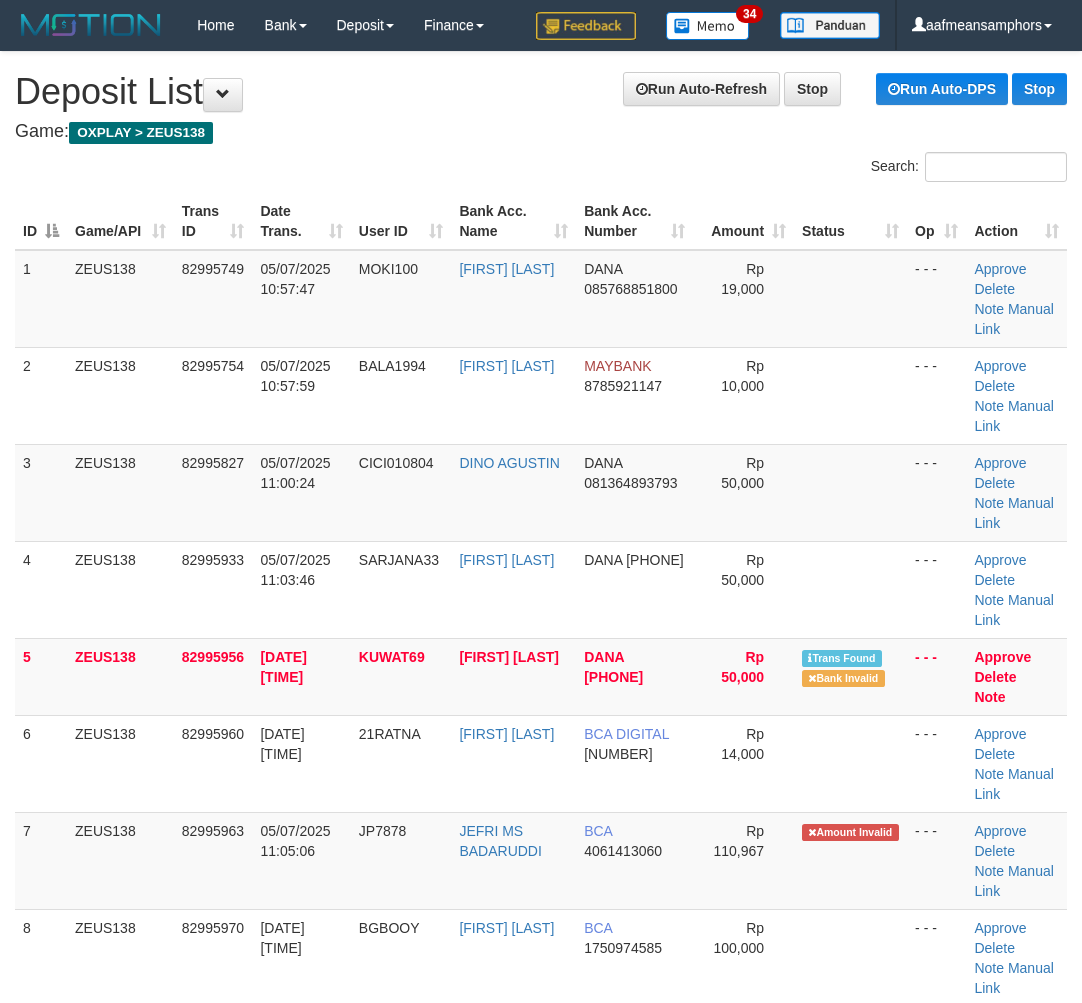 scroll, scrollTop: 6, scrollLeft: 0, axis: vertical 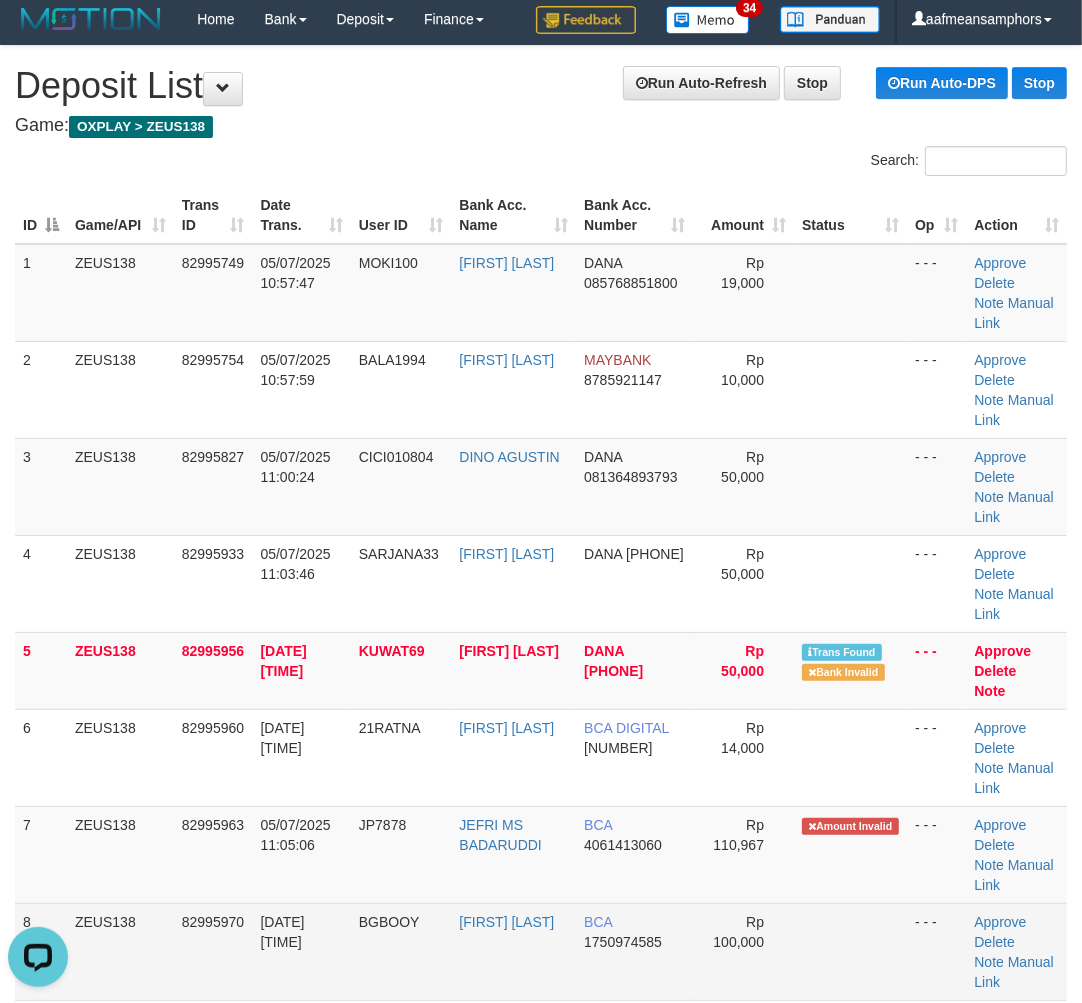 click on "BGBOOY" at bounding box center (401, 389) 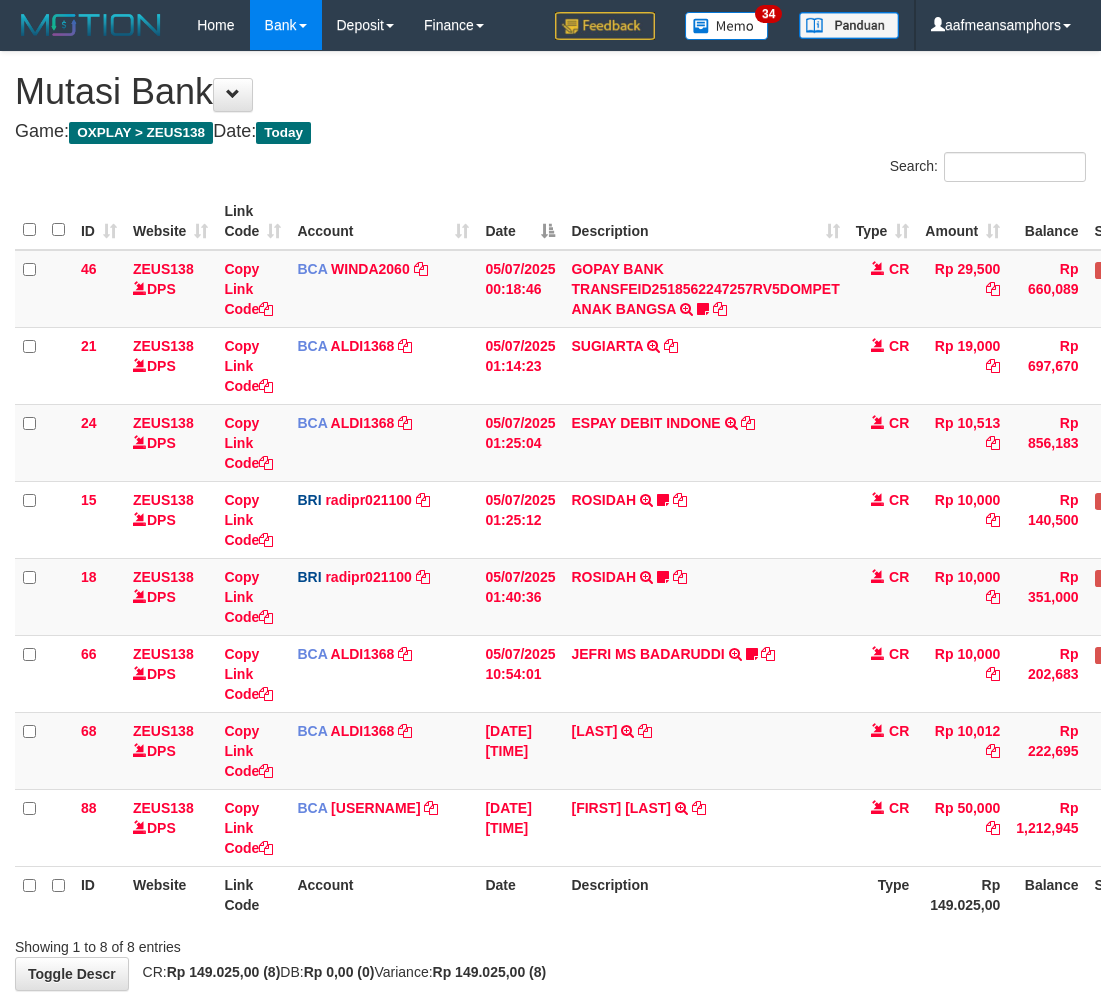 scroll, scrollTop: 0, scrollLeft: 0, axis: both 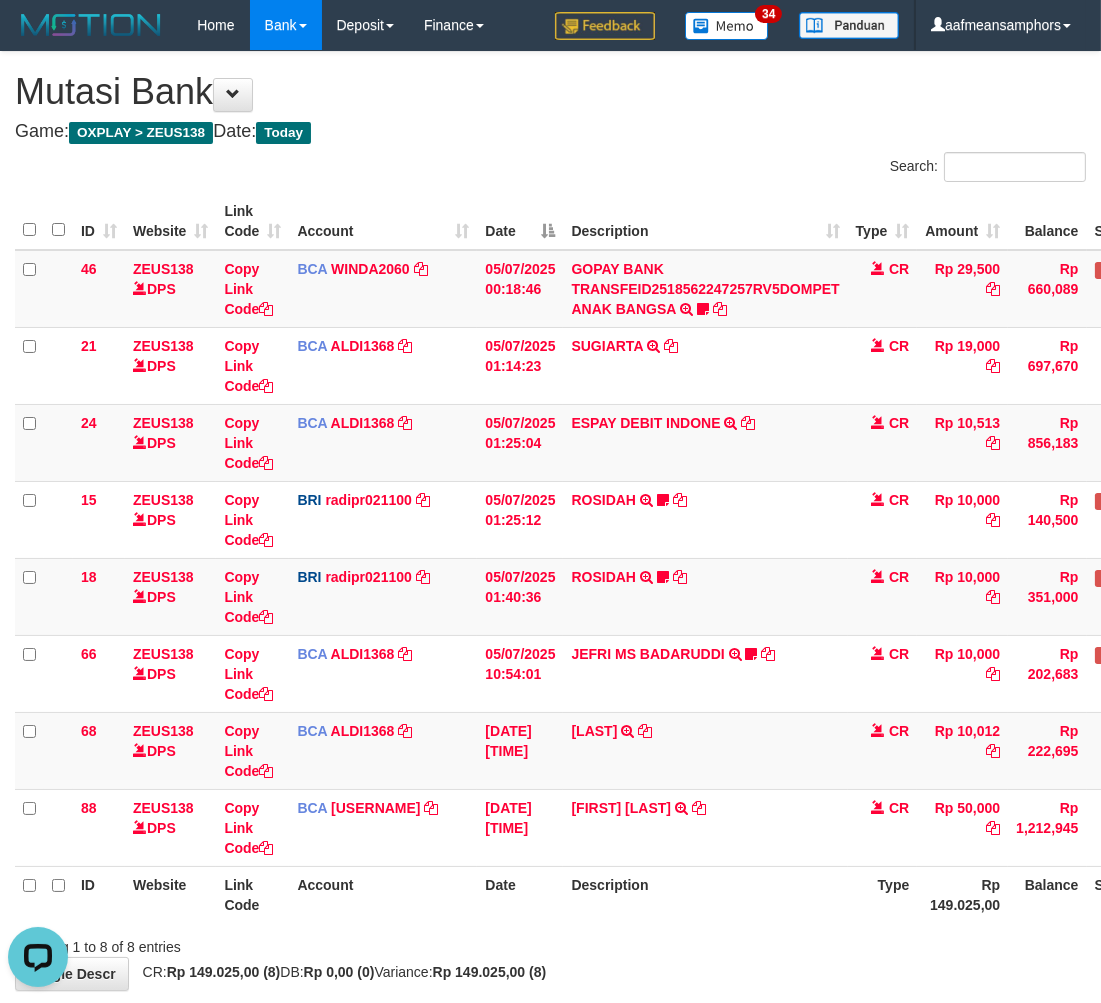 drag, startPoint x: 683, startPoint y: 896, endPoint x: 693, endPoint y: 907, distance: 14.866069 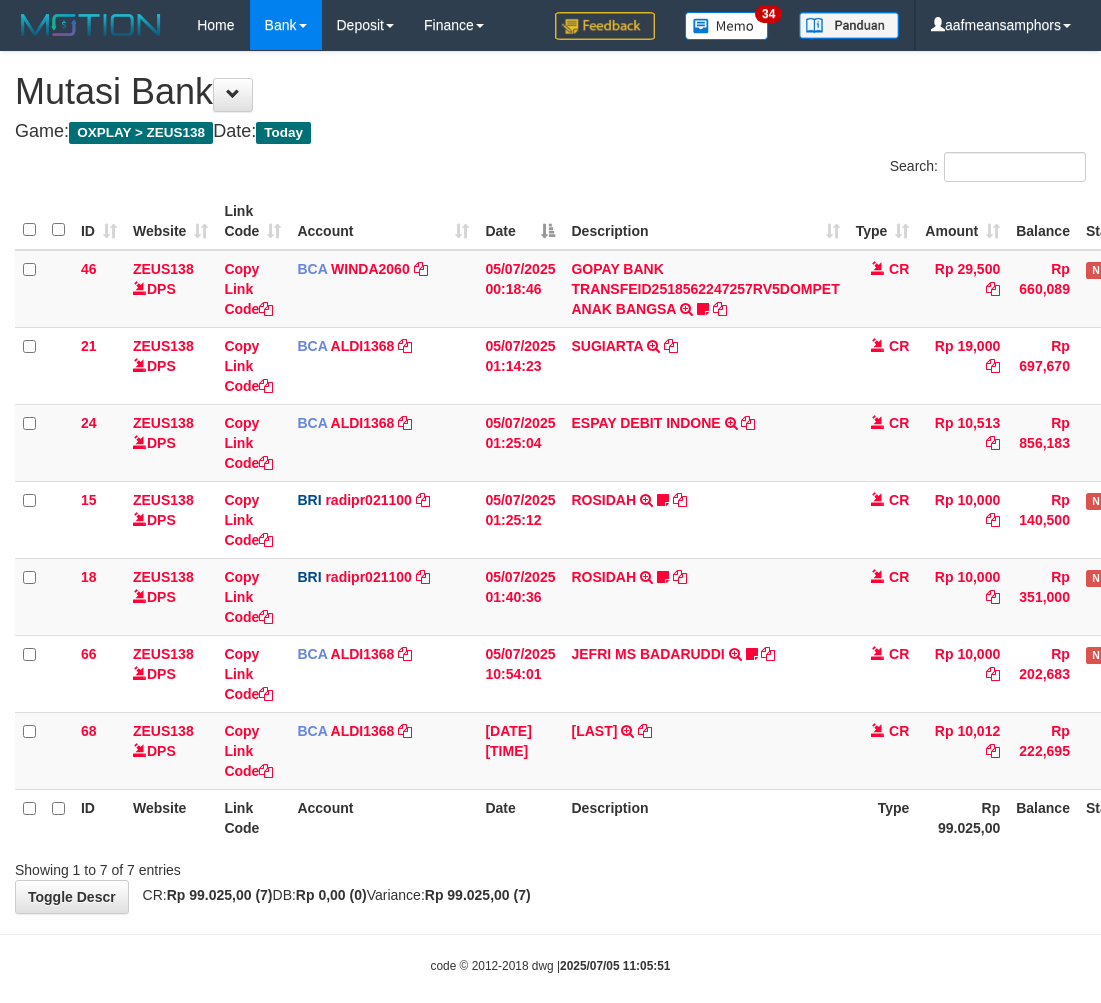 scroll, scrollTop: 0, scrollLeft: 0, axis: both 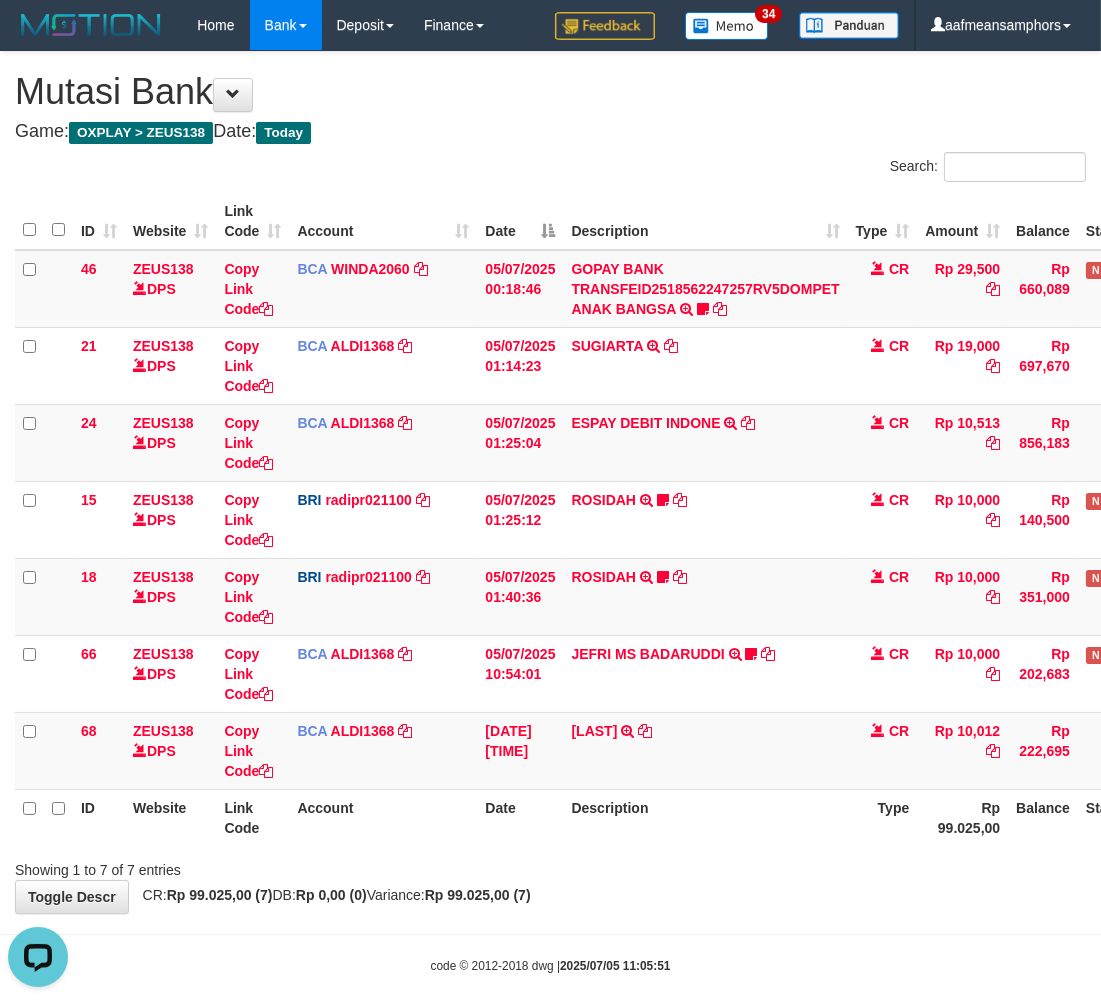 click on "Description" at bounding box center (705, 817) 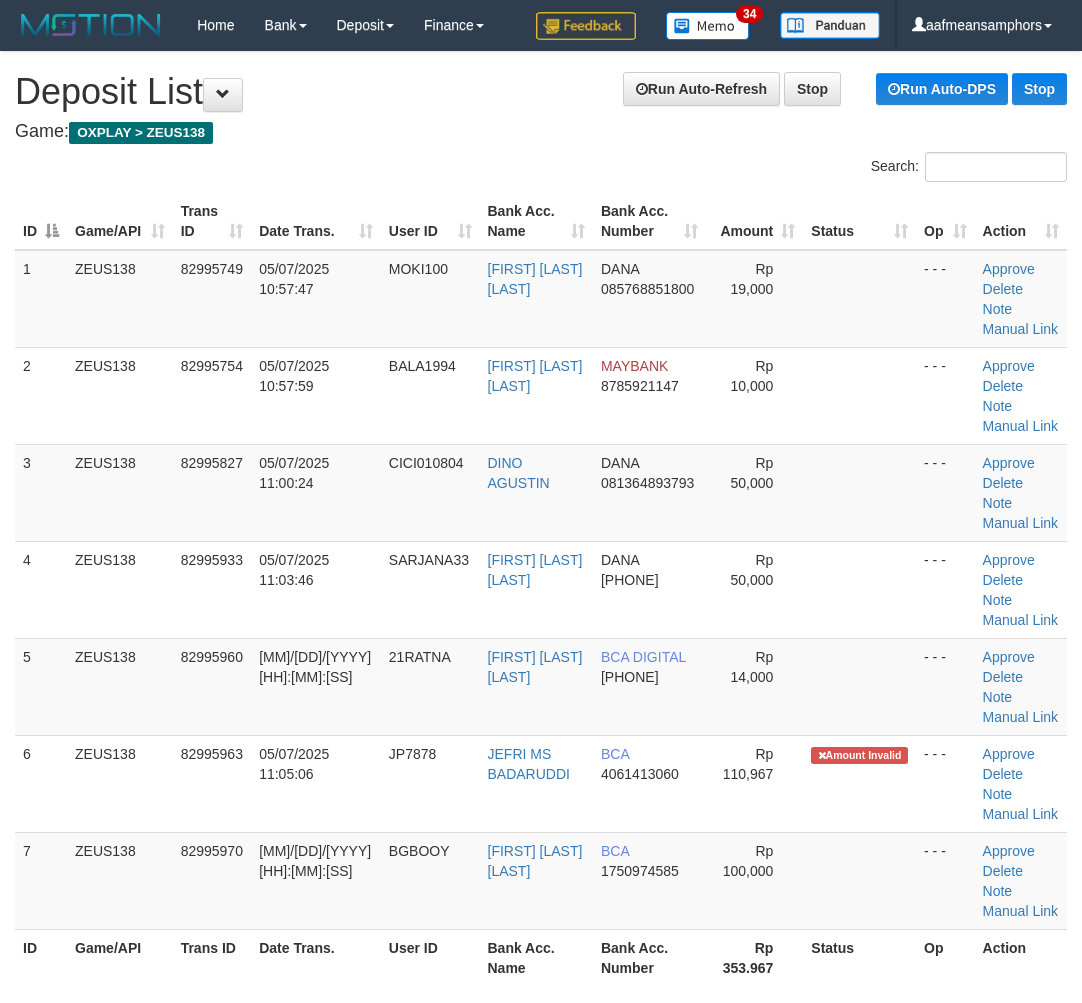 scroll, scrollTop: 6, scrollLeft: 0, axis: vertical 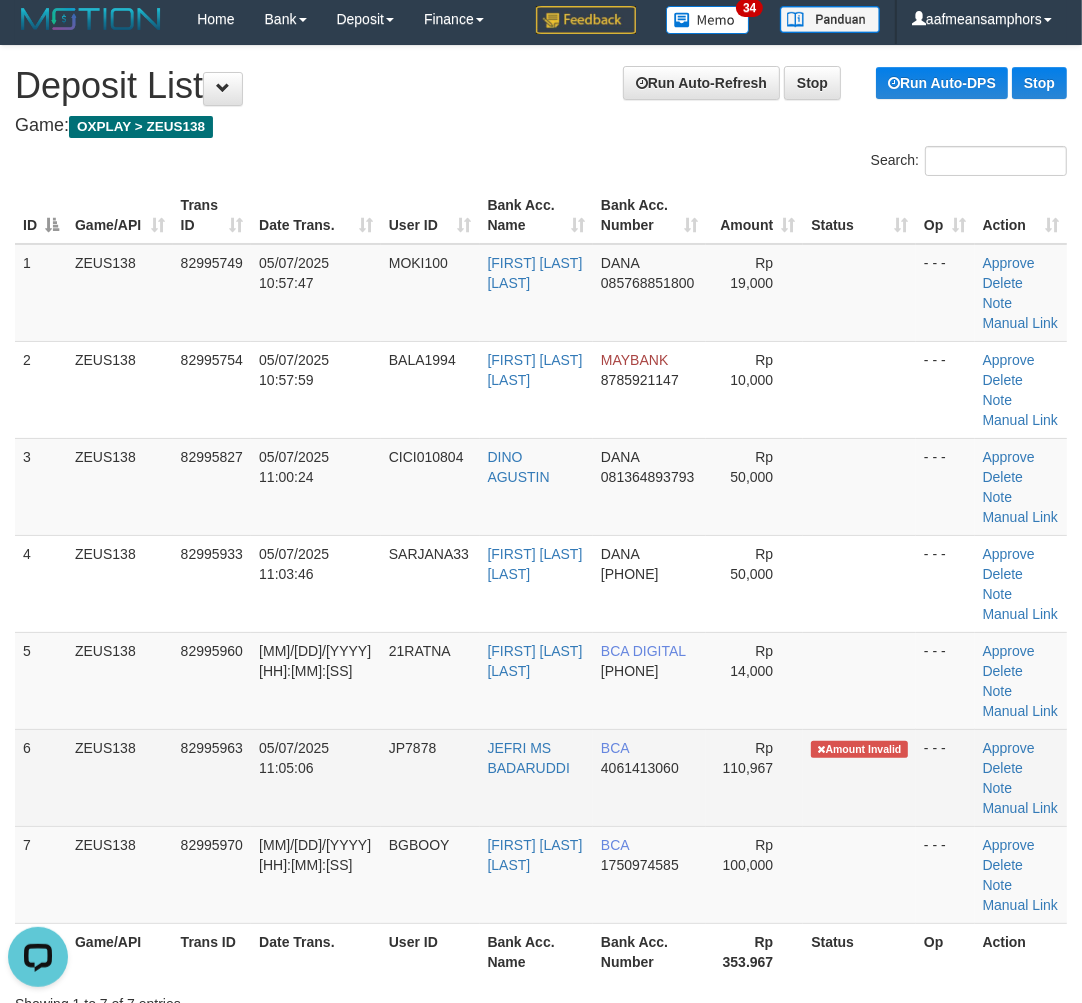 click on "Amount Invalid" at bounding box center (859, 389) 